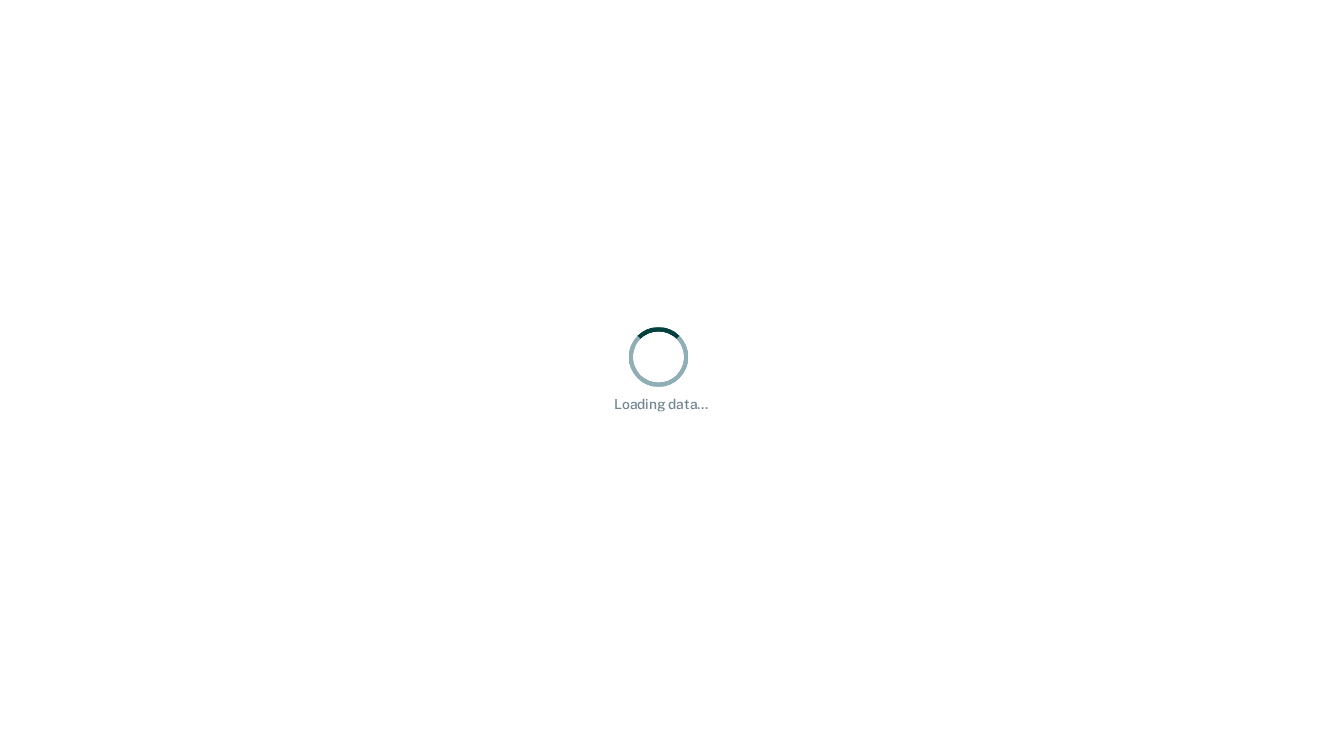 scroll, scrollTop: 0, scrollLeft: 0, axis: both 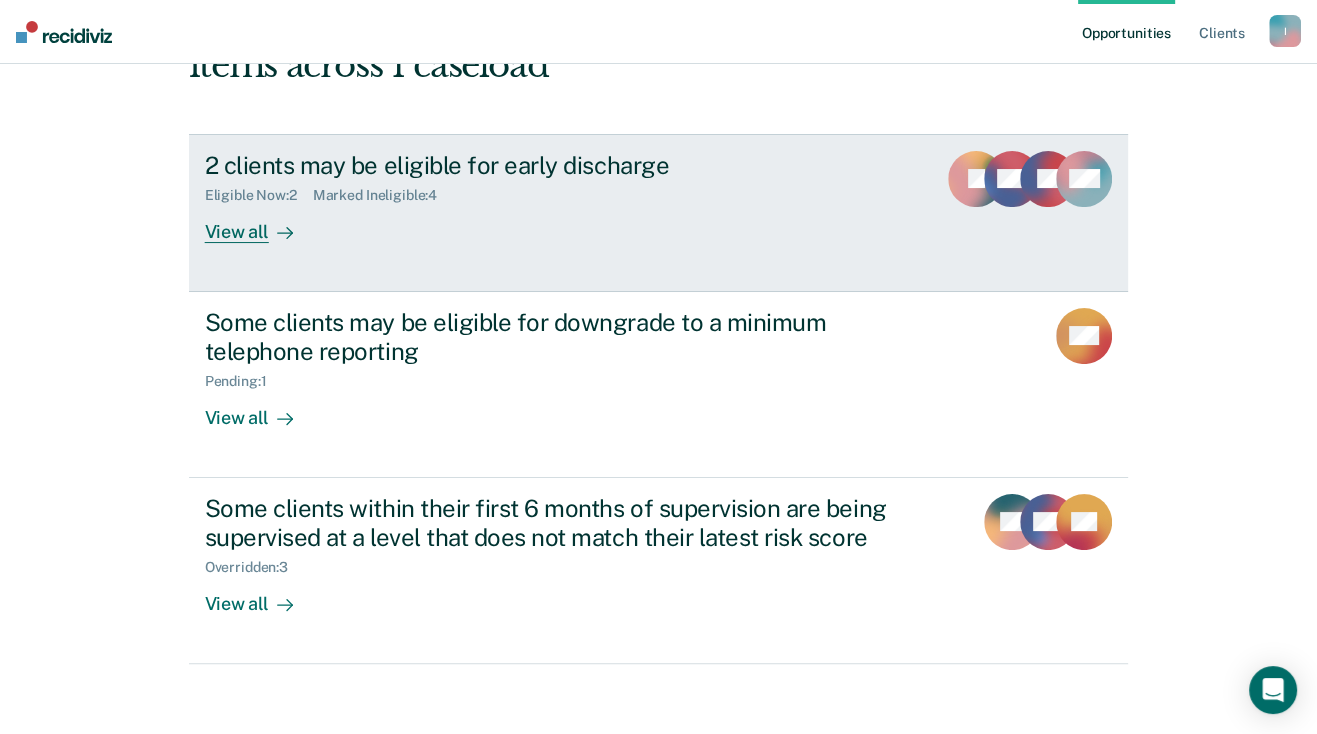click on "View all" at bounding box center (261, 223) 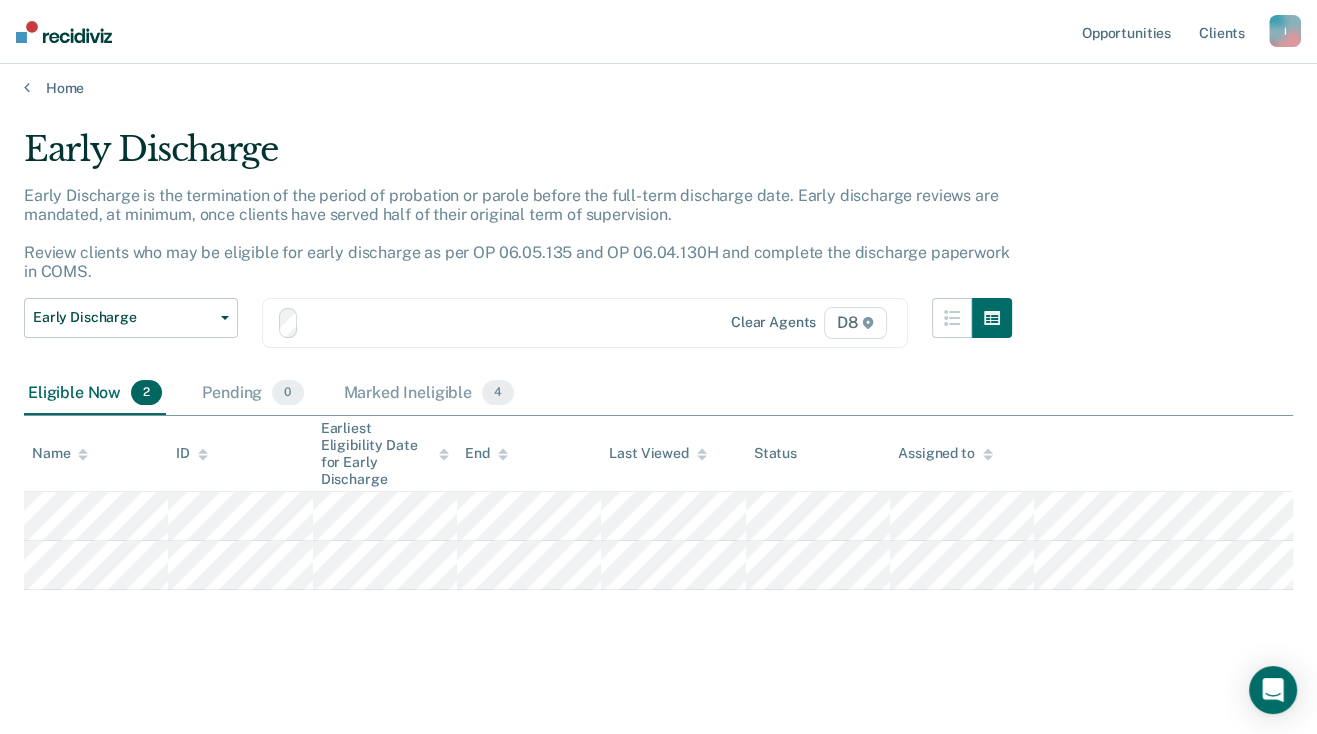 scroll, scrollTop: 0, scrollLeft: 0, axis: both 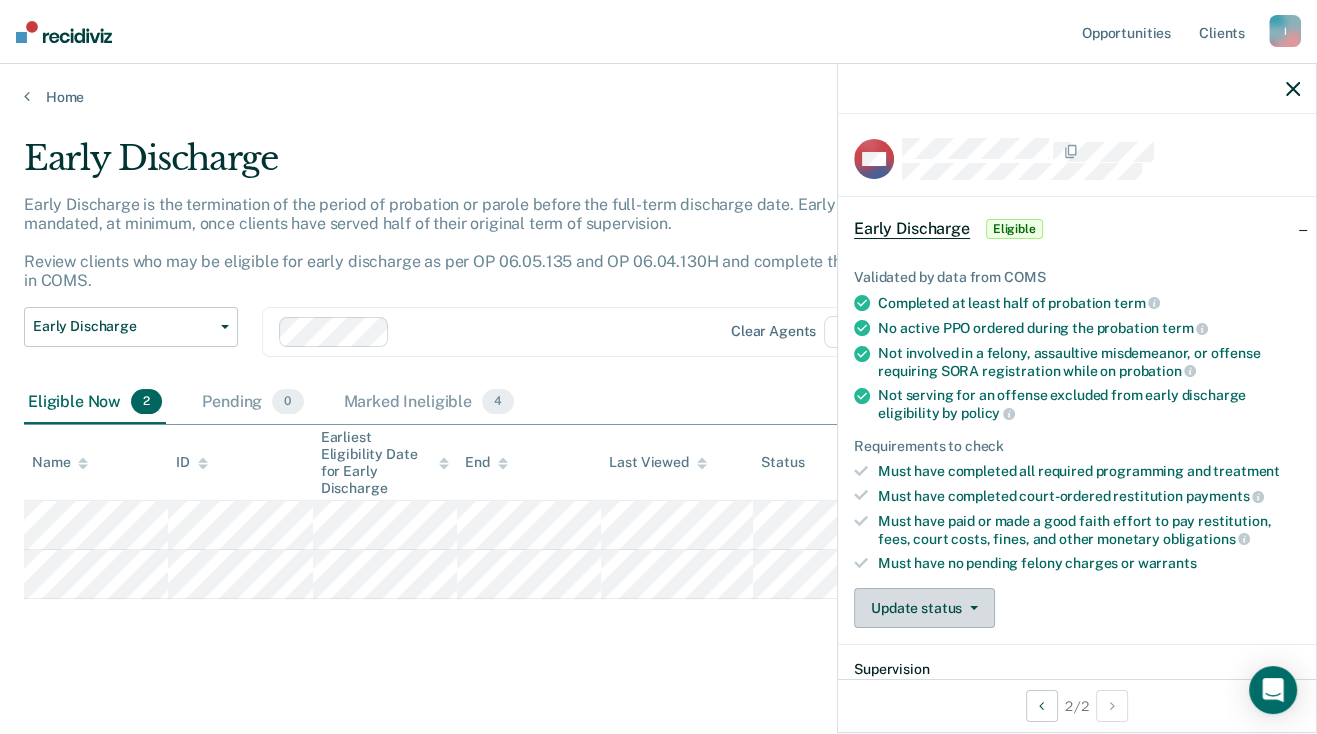 click on "Update status" at bounding box center (924, 608) 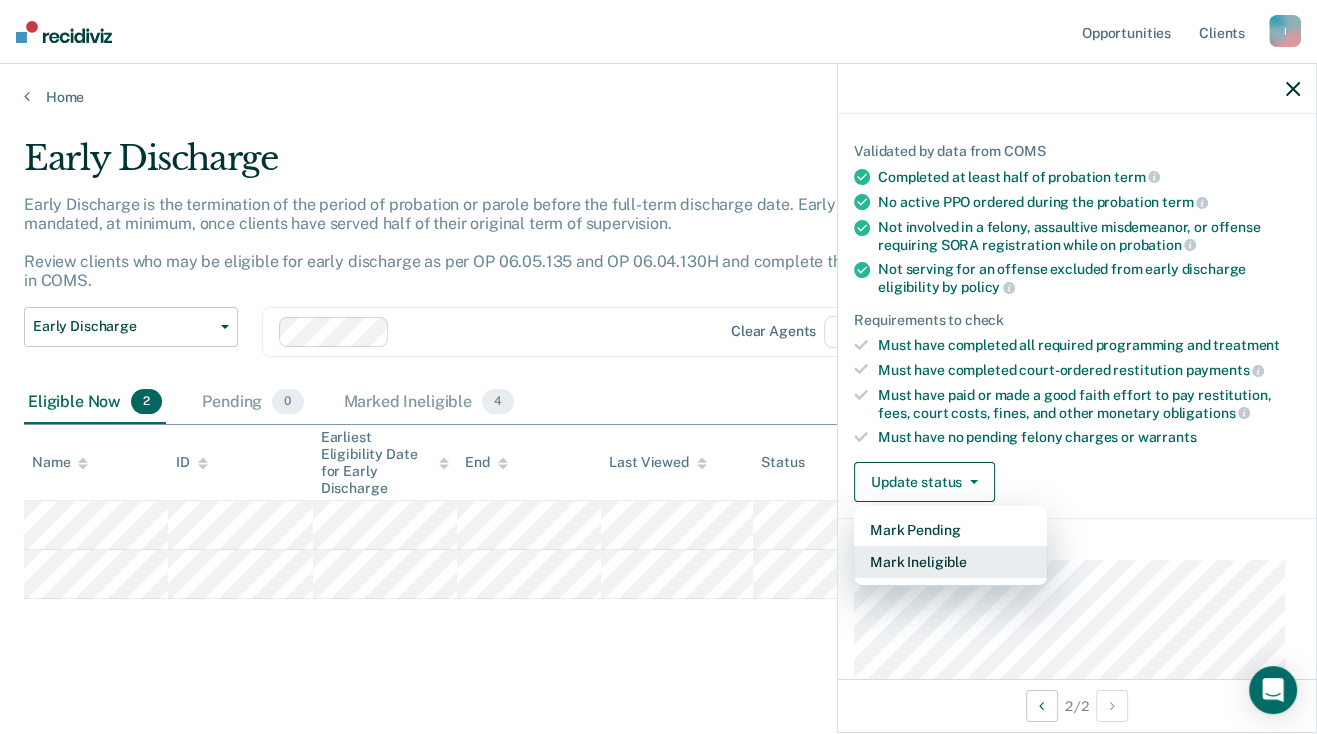 scroll, scrollTop: 133, scrollLeft: 0, axis: vertical 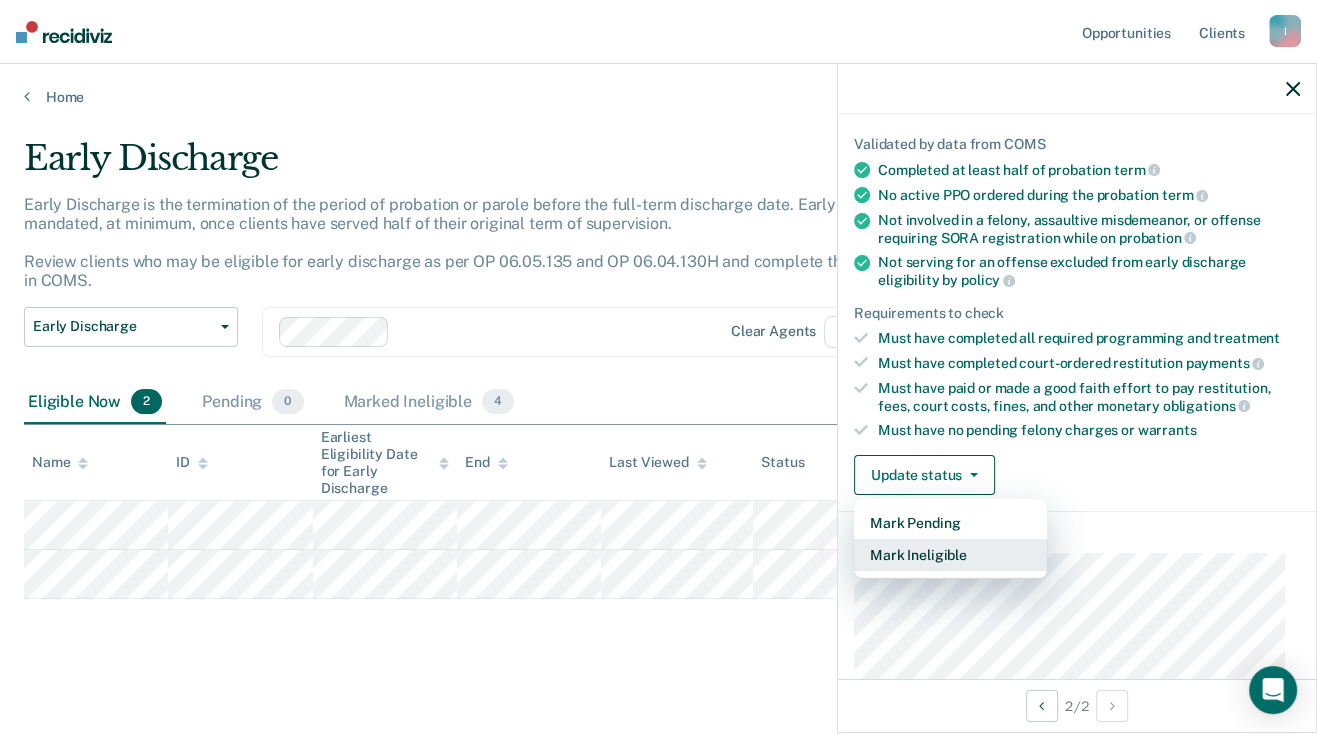 click on "Mark Ineligible" at bounding box center (950, 555) 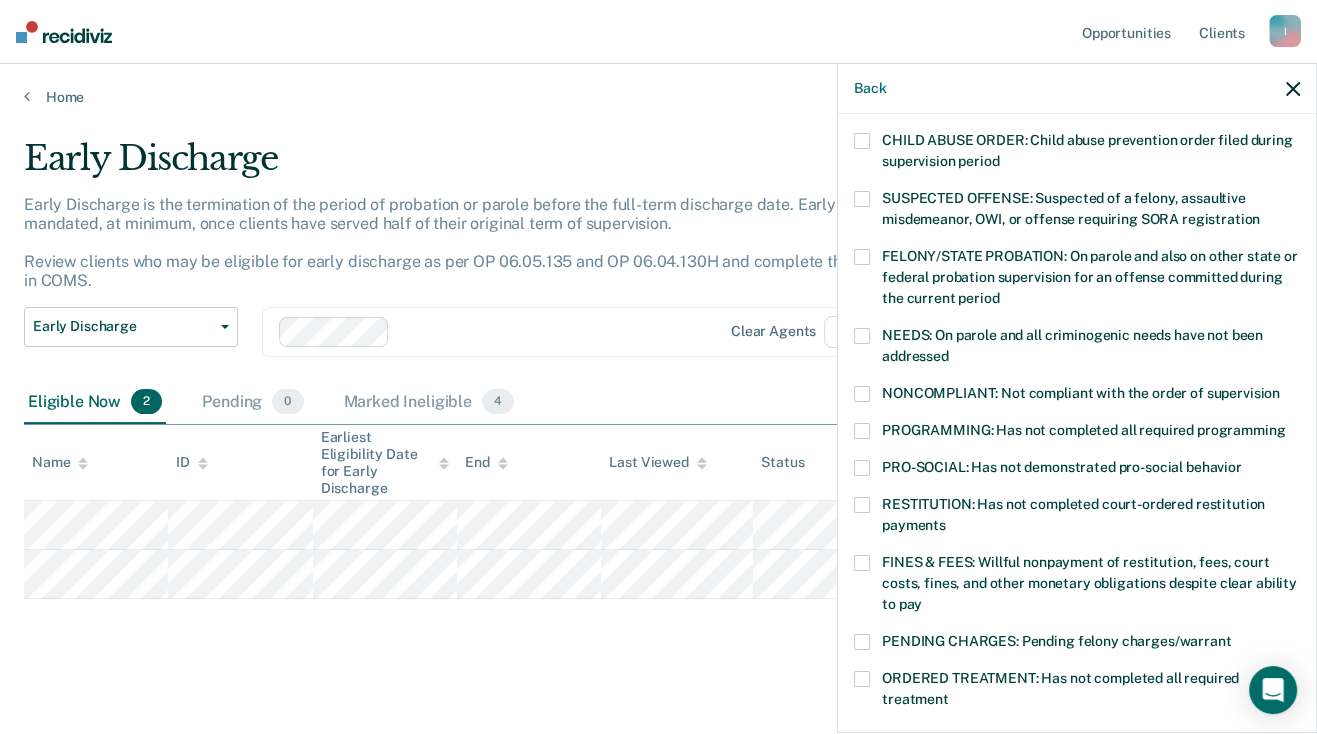 click on "PROGRAMMING: Has not completed all required programming" at bounding box center [1077, 433] 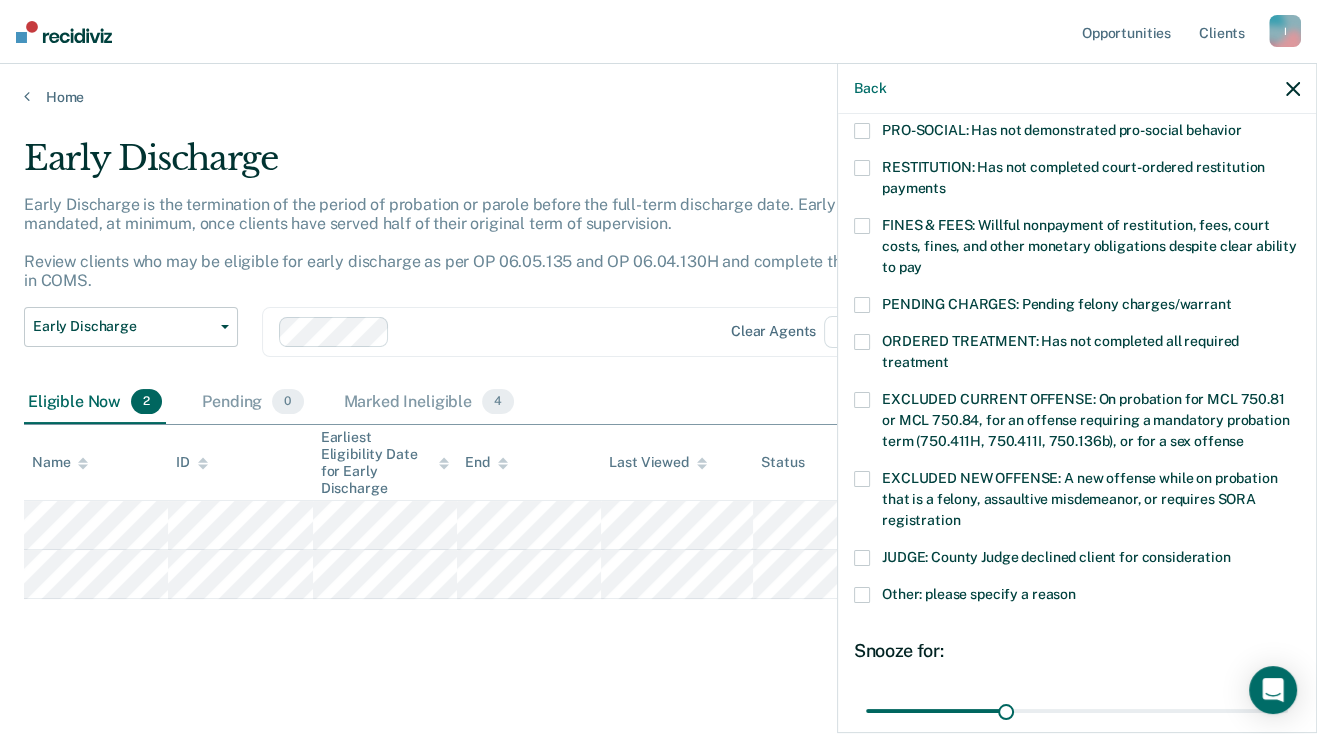 scroll, scrollTop: 500, scrollLeft: 0, axis: vertical 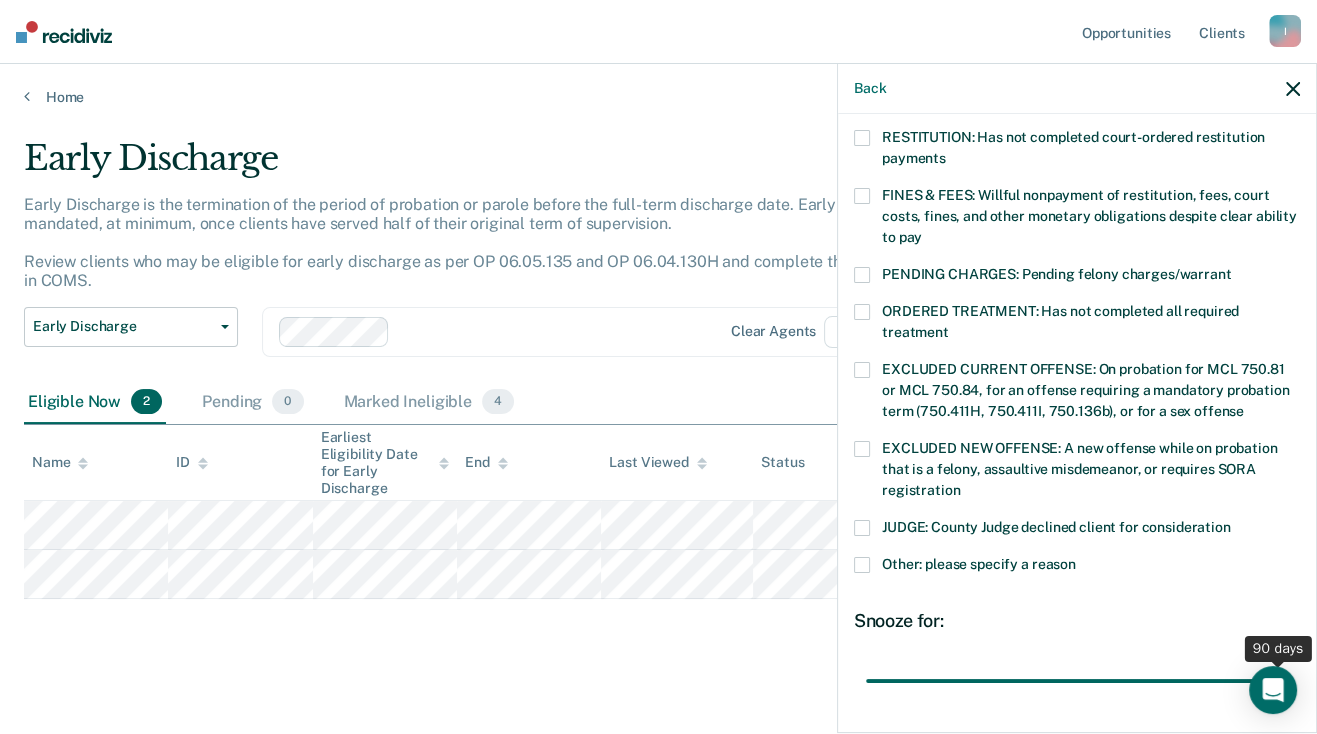 drag, startPoint x: 999, startPoint y: 679, endPoint x: 1336, endPoint y: 662, distance: 337.4285 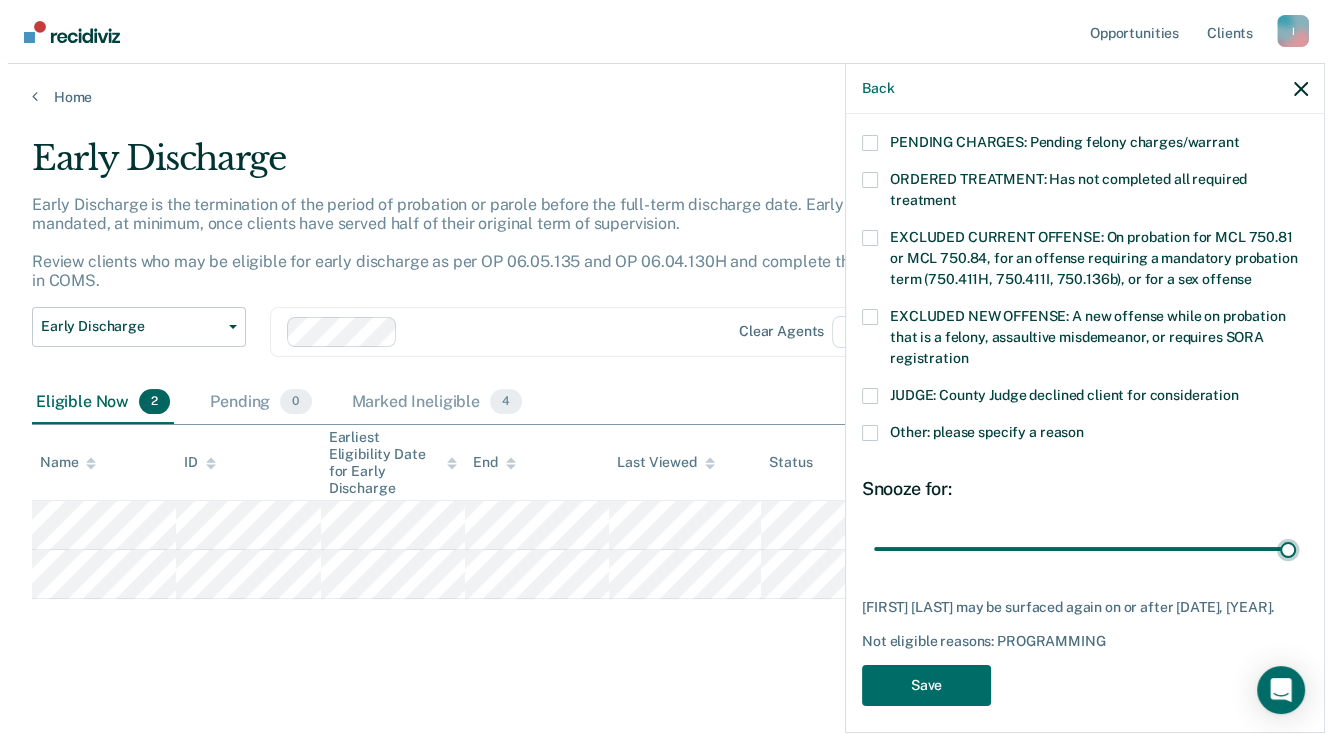 scroll, scrollTop: 659, scrollLeft: 0, axis: vertical 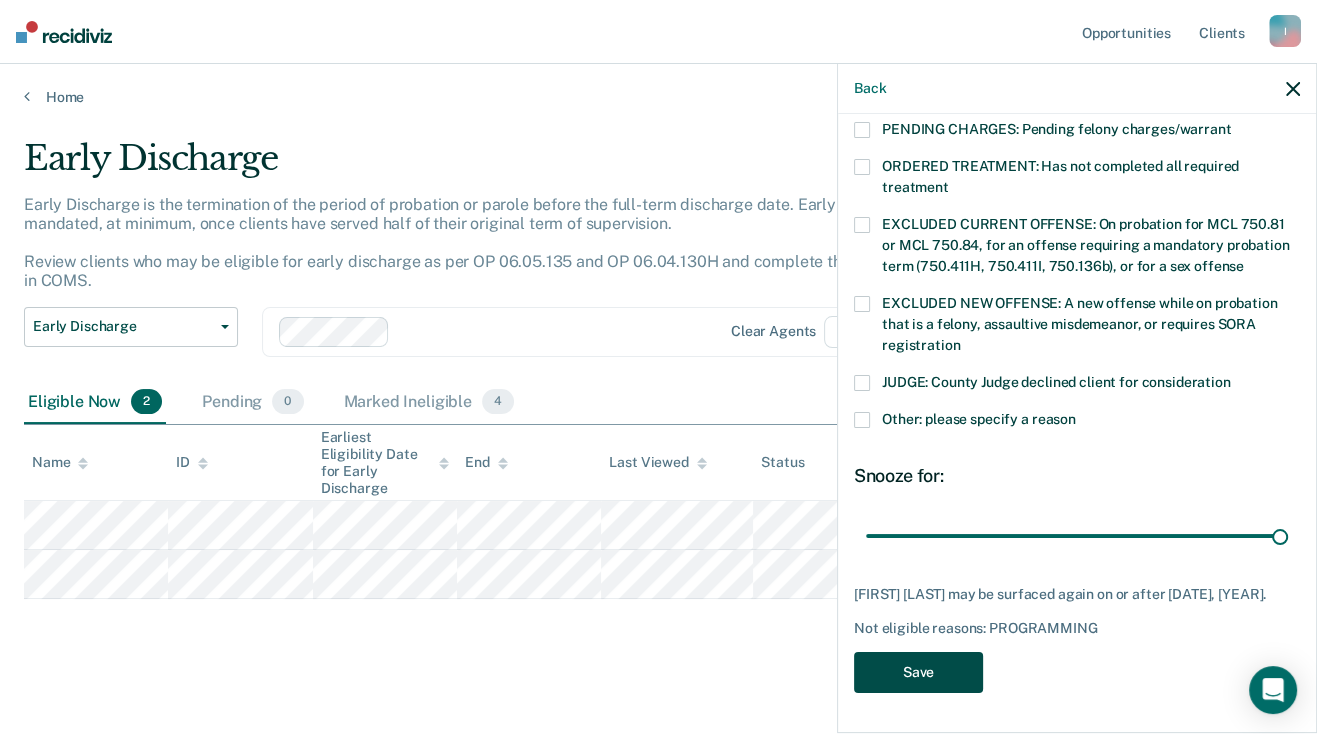 click on "Save" at bounding box center (918, 672) 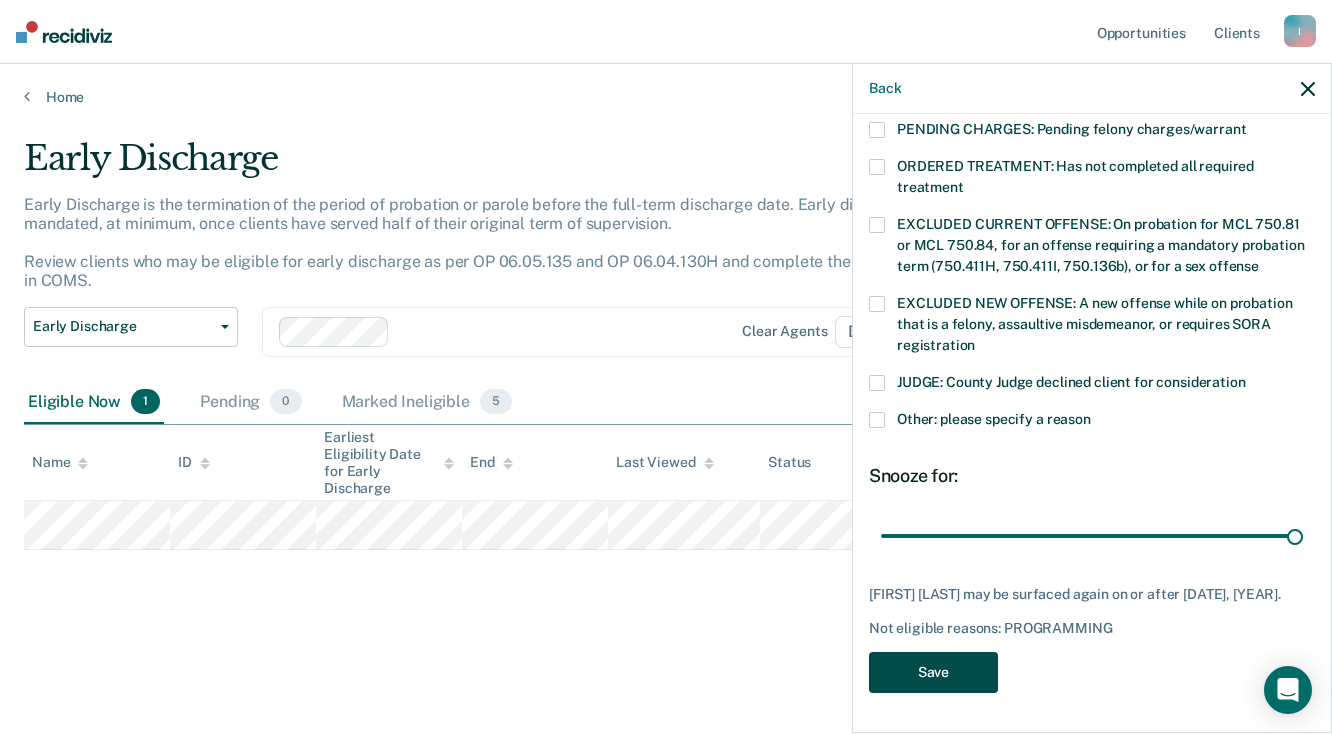 click on "Save" at bounding box center [933, 672] 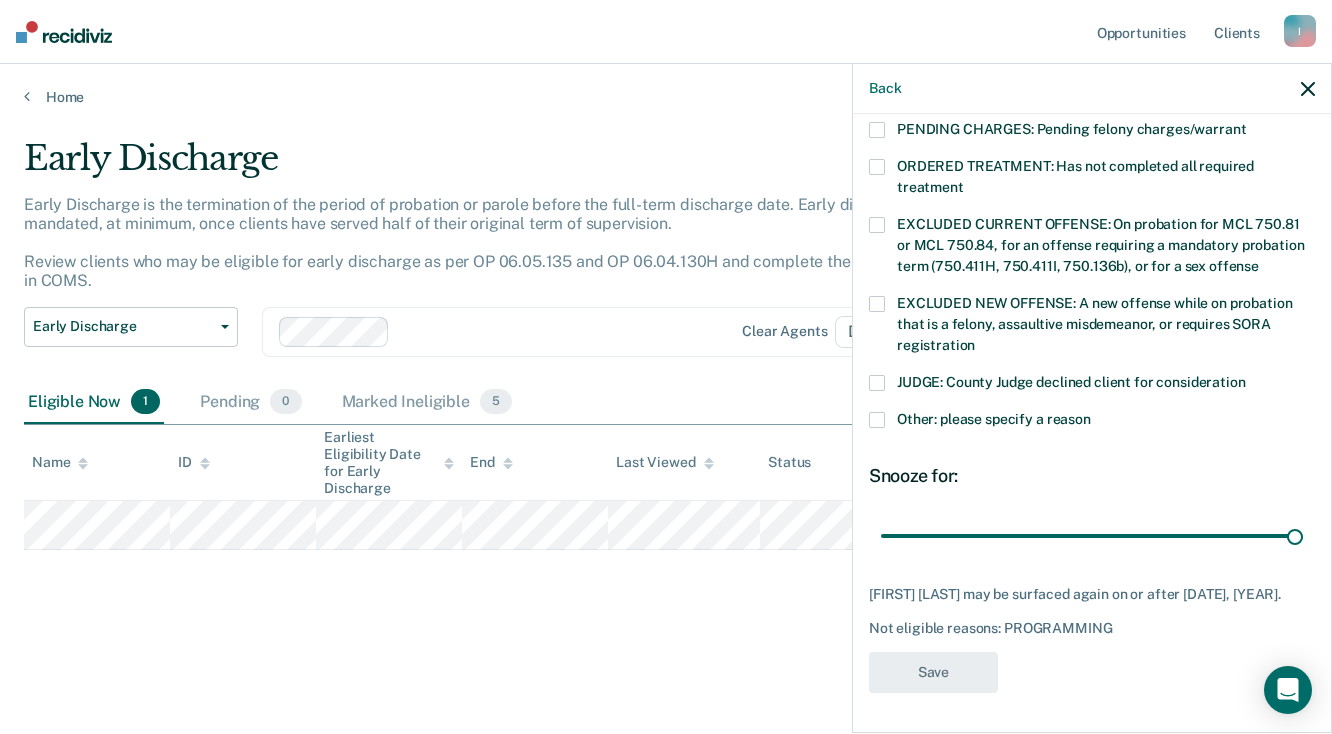 scroll, scrollTop: 568, scrollLeft: 0, axis: vertical 